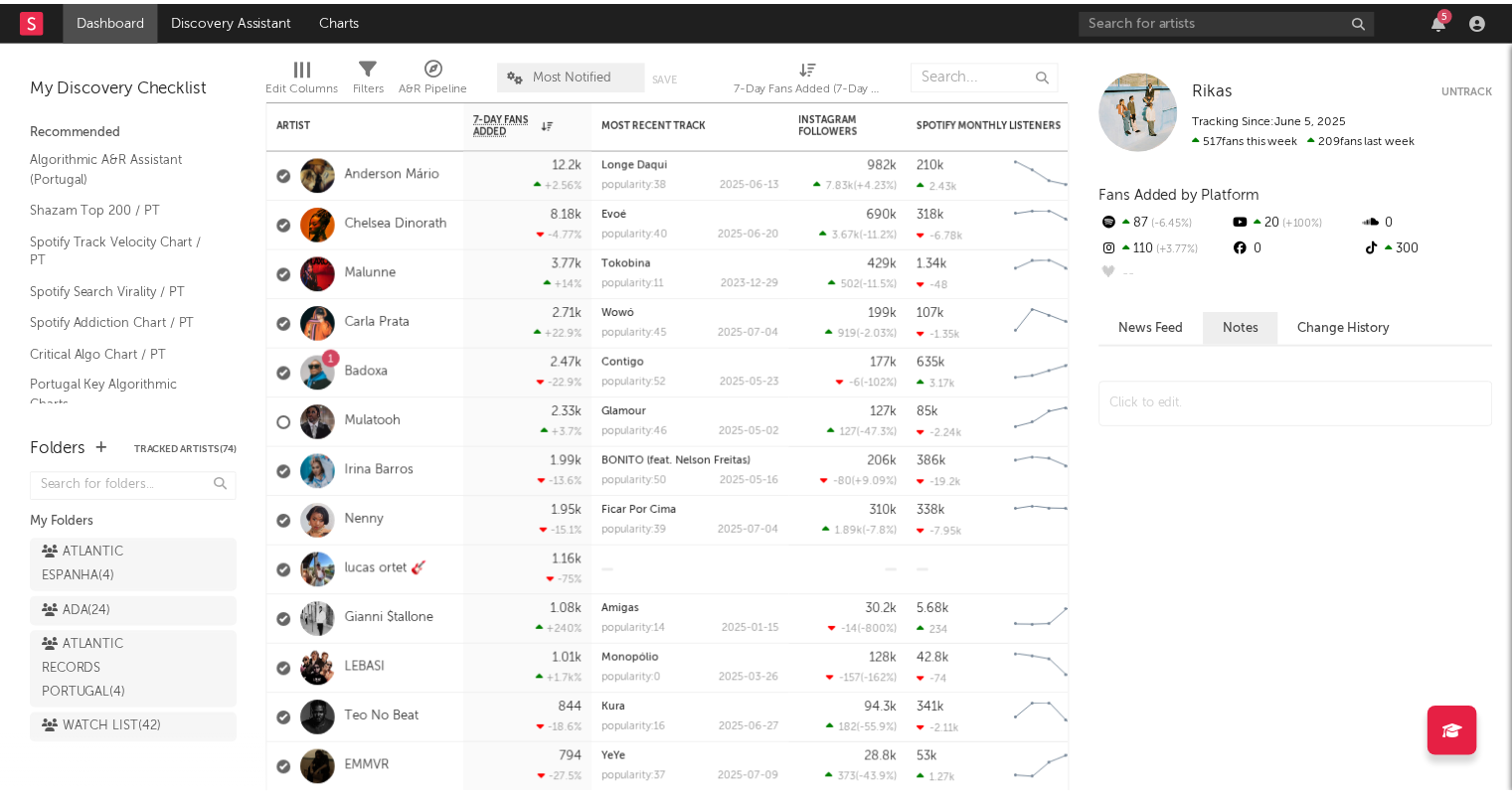 scroll, scrollTop: 0, scrollLeft: 0, axis: both 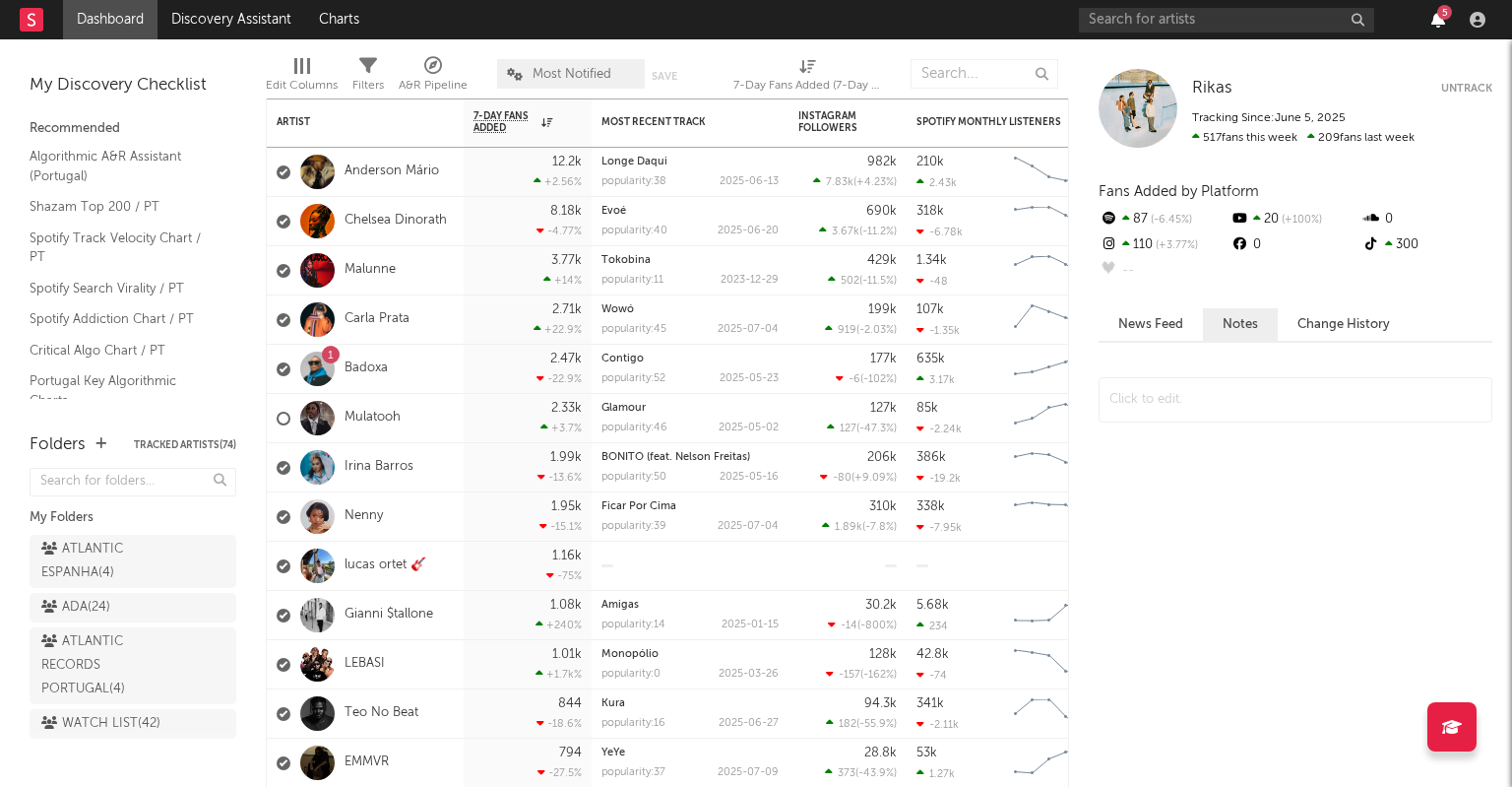 click at bounding box center (1438, 20) 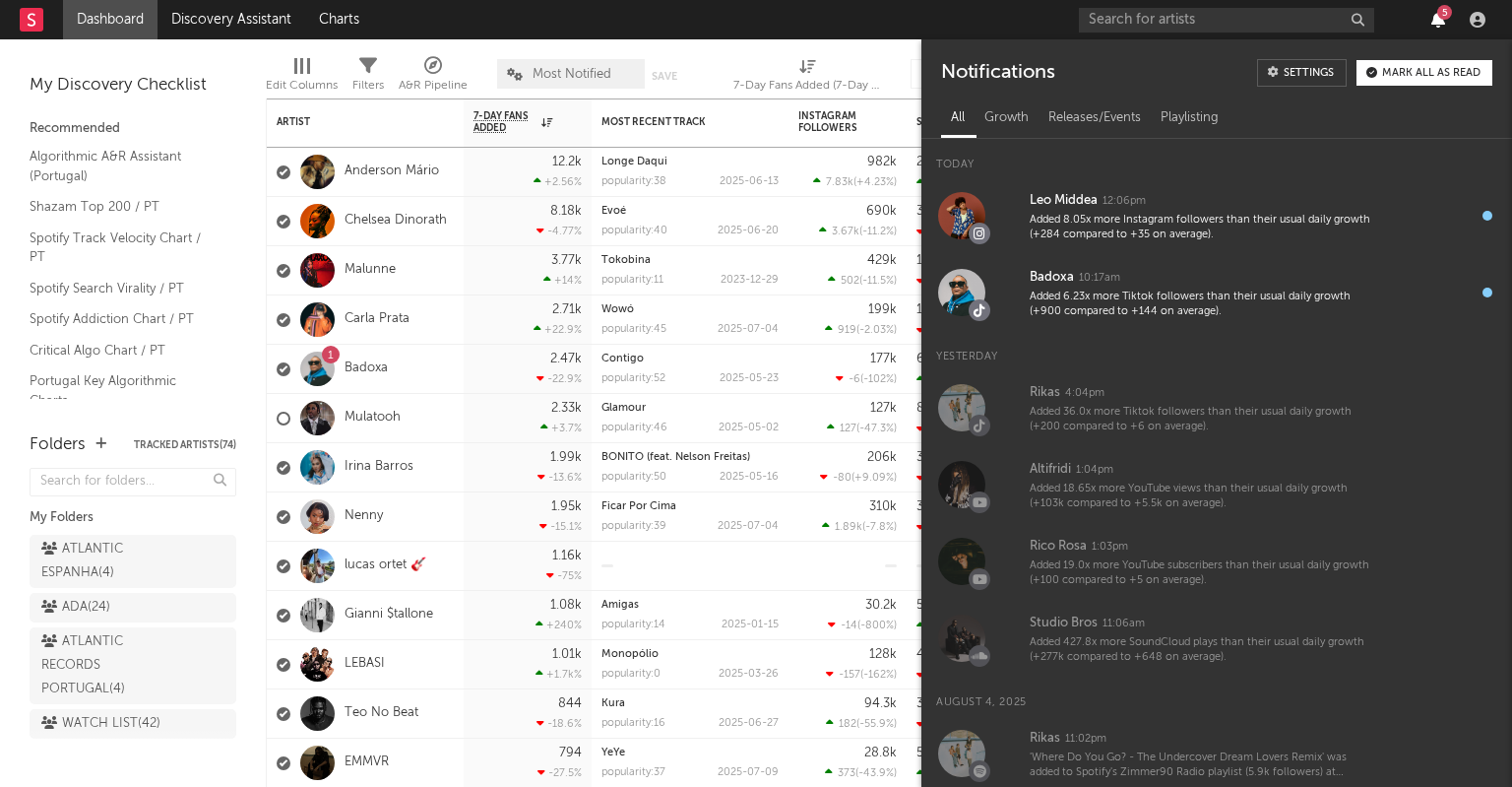 click at bounding box center (1438, 20) 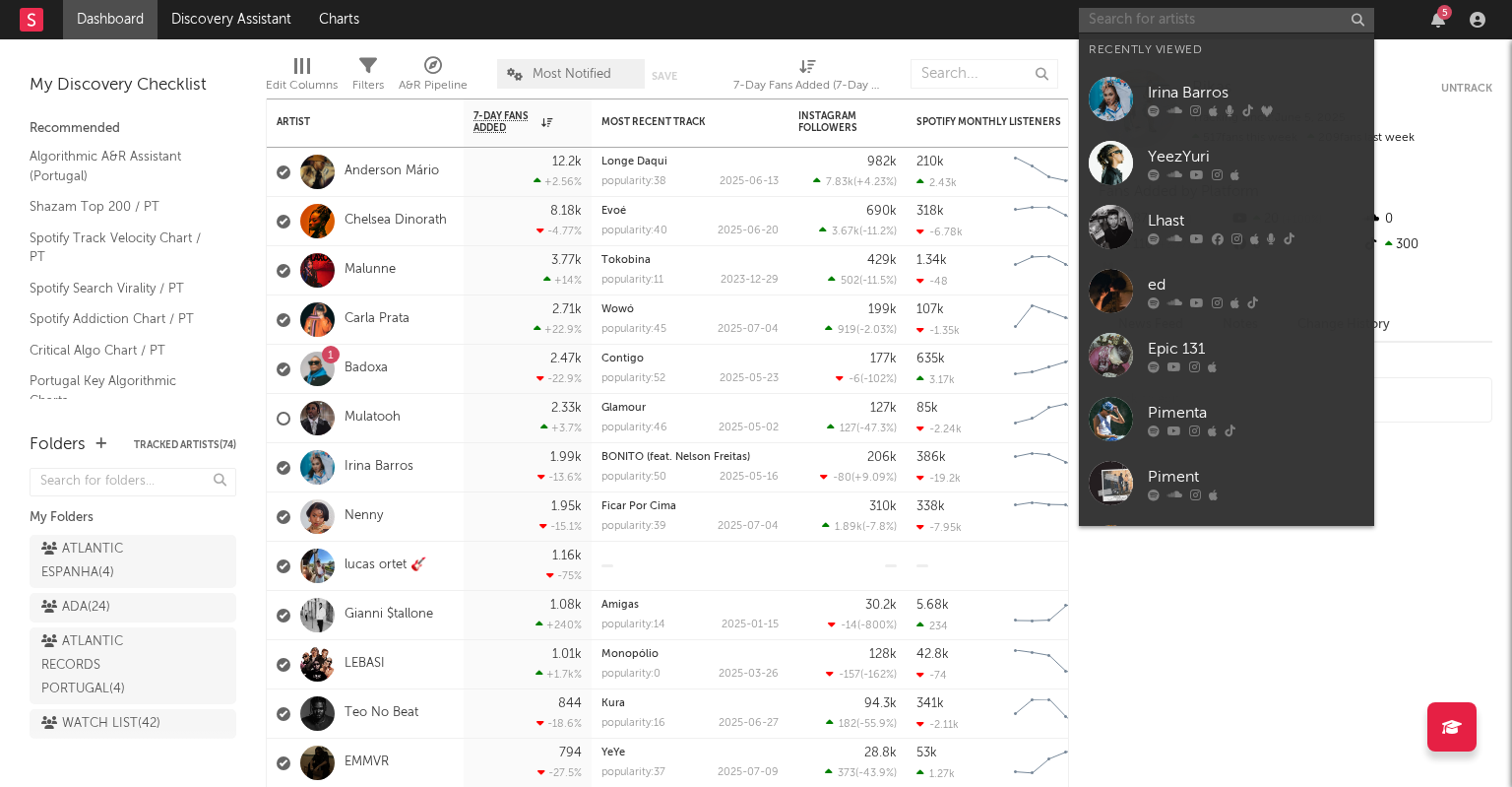 click at bounding box center [1227, 20] 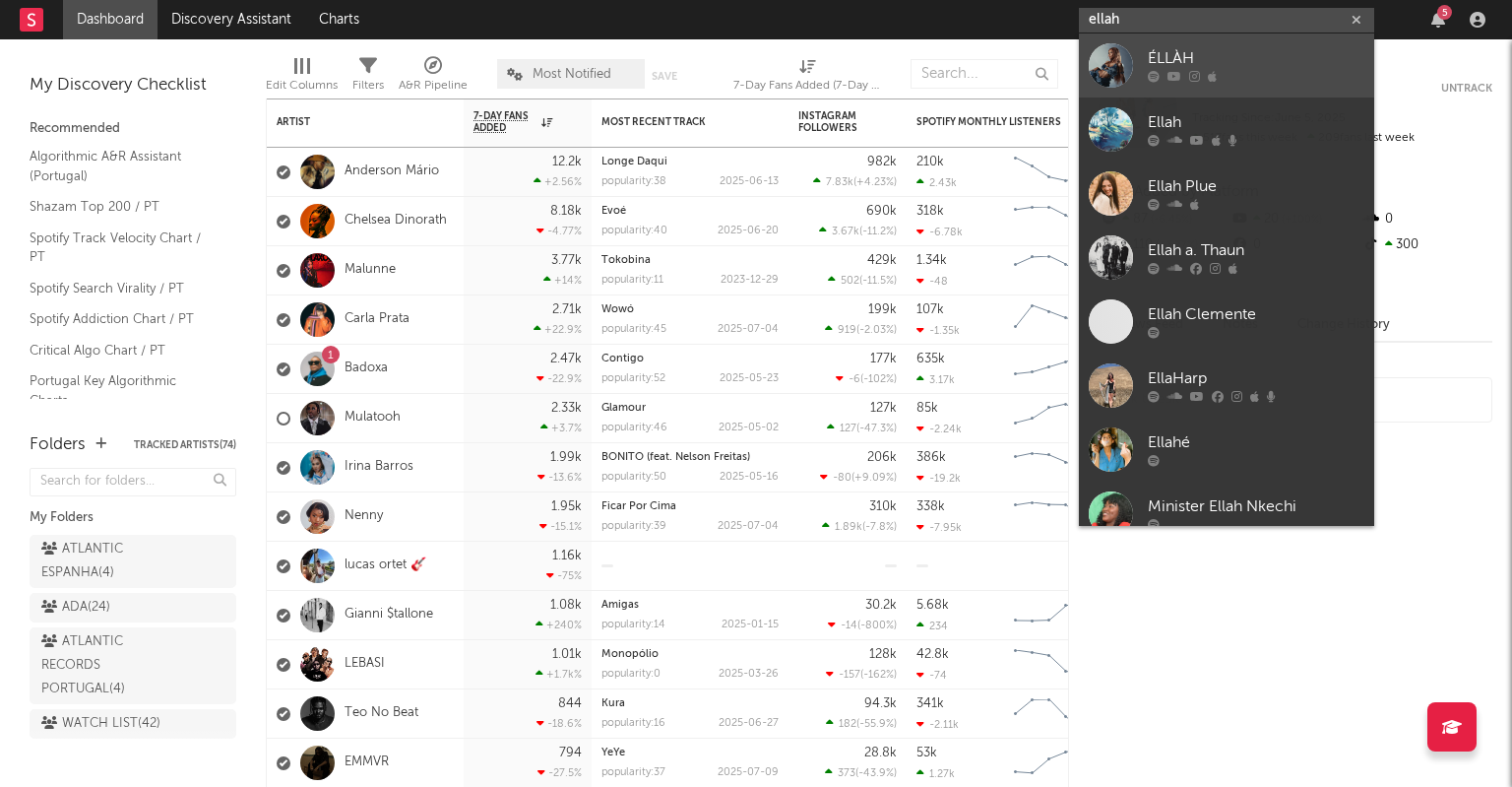 type on "ellah" 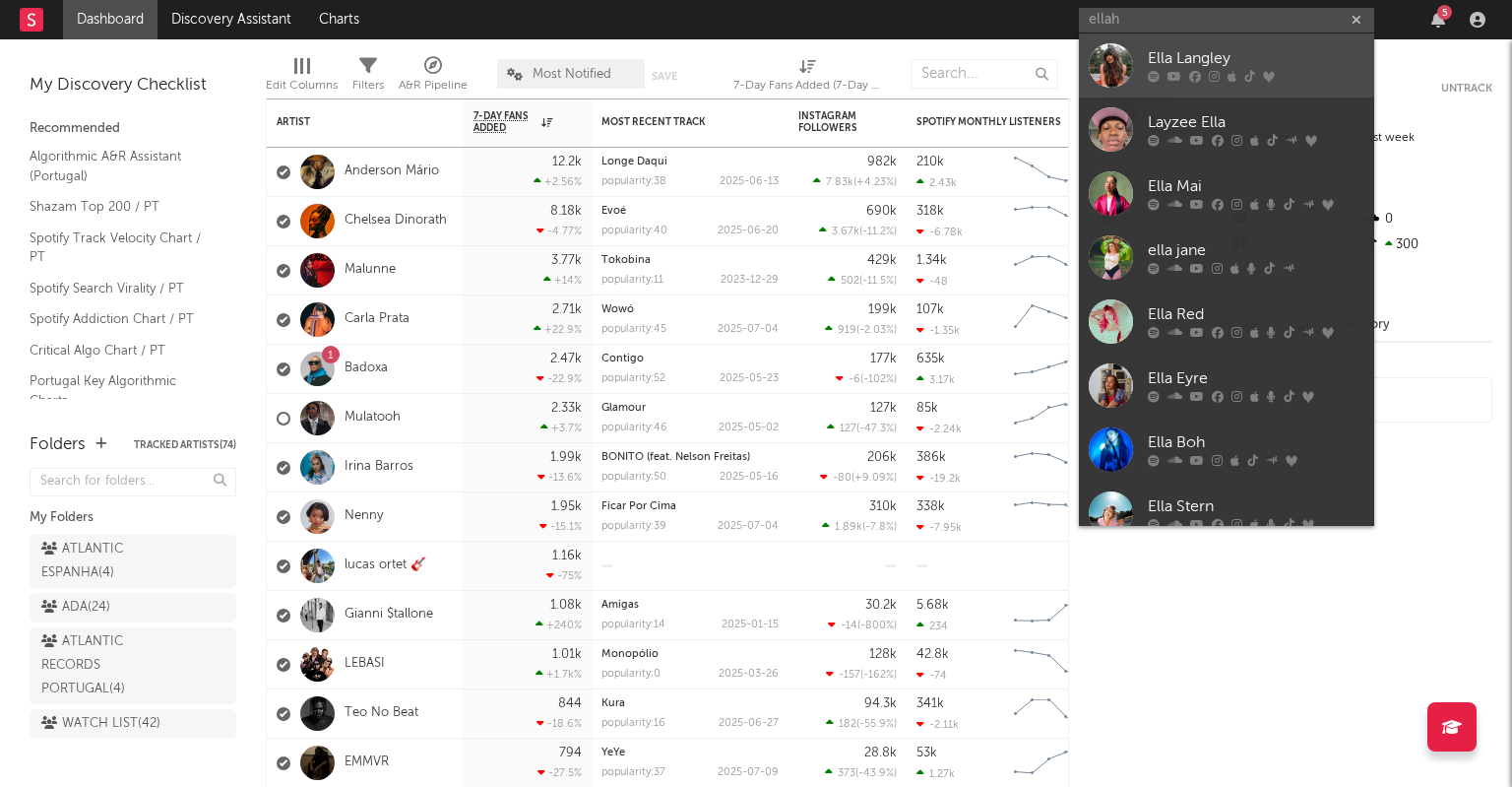 click on "Ella Langley" at bounding box center (1256, 59) 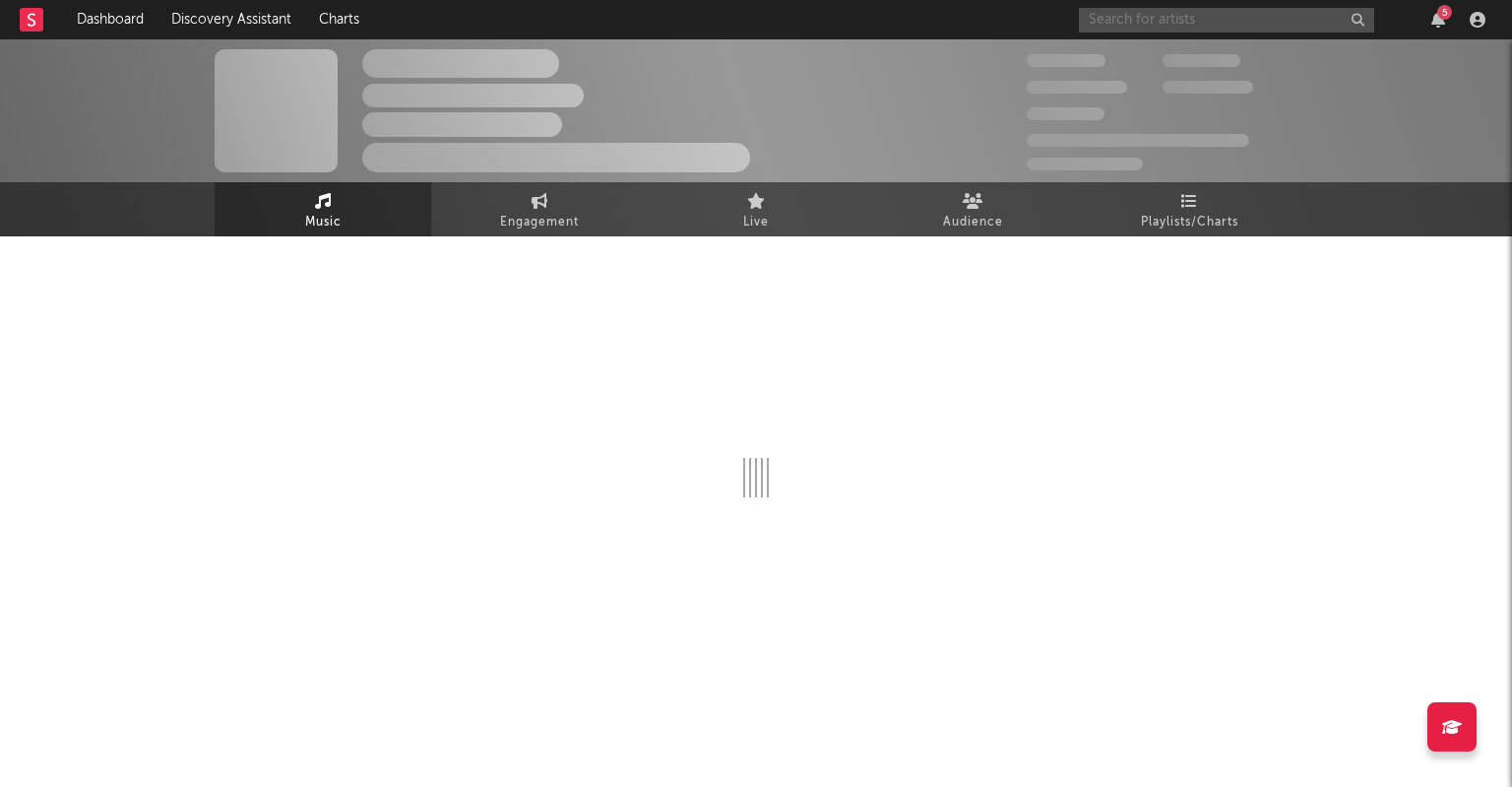 click at bounding box center [1227, 20] 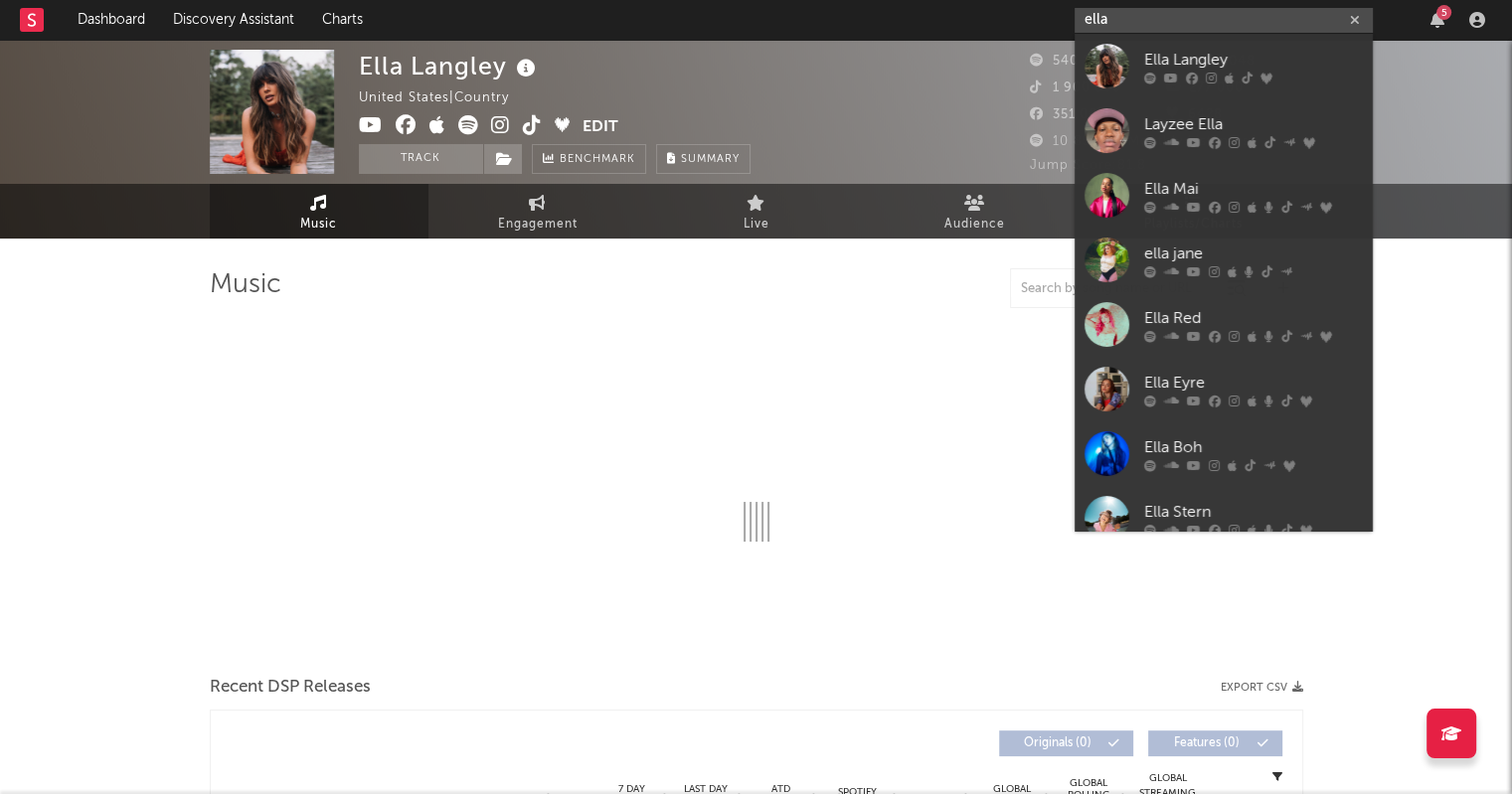 type on "ellah" 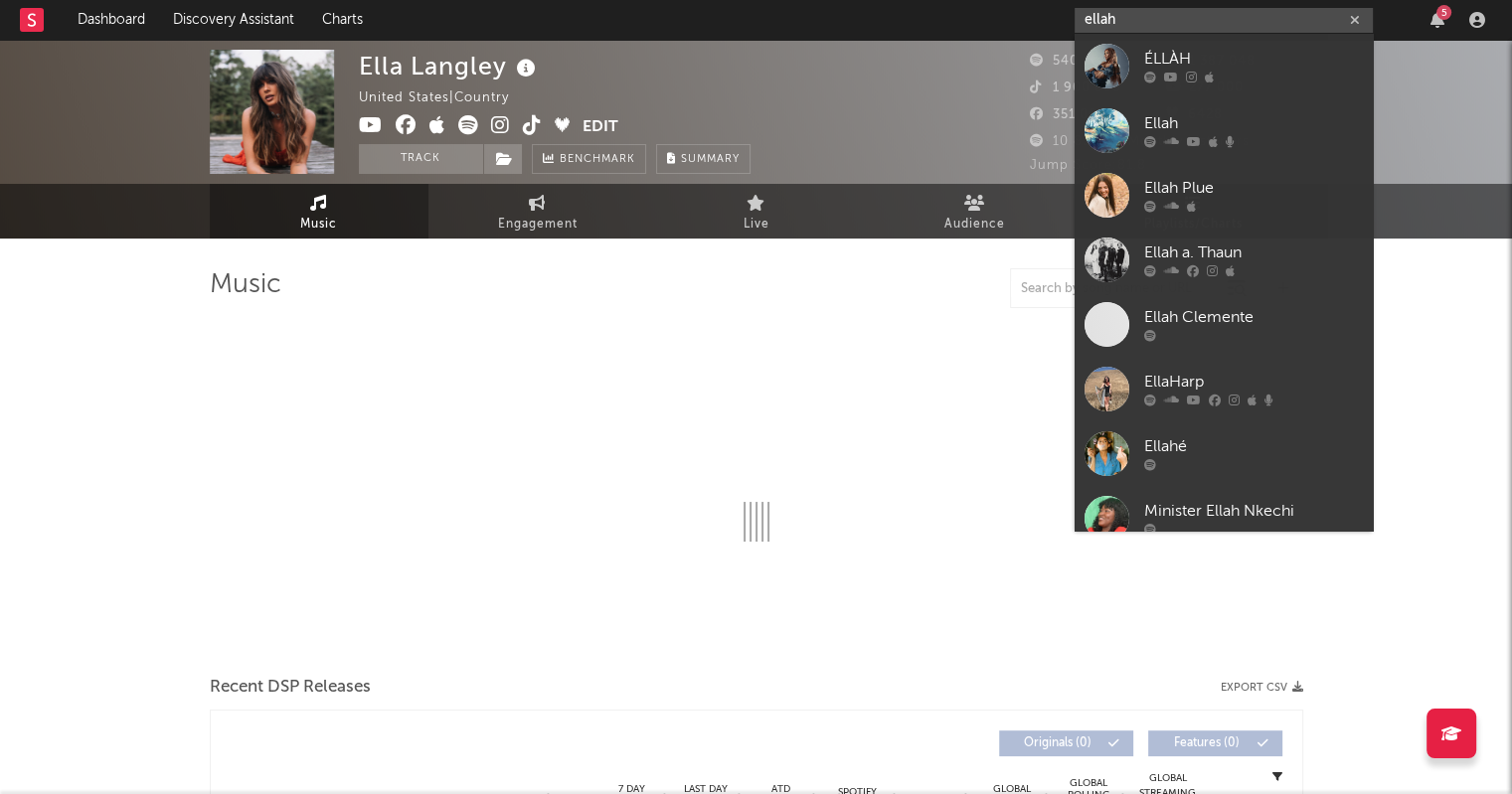 select on "6m" 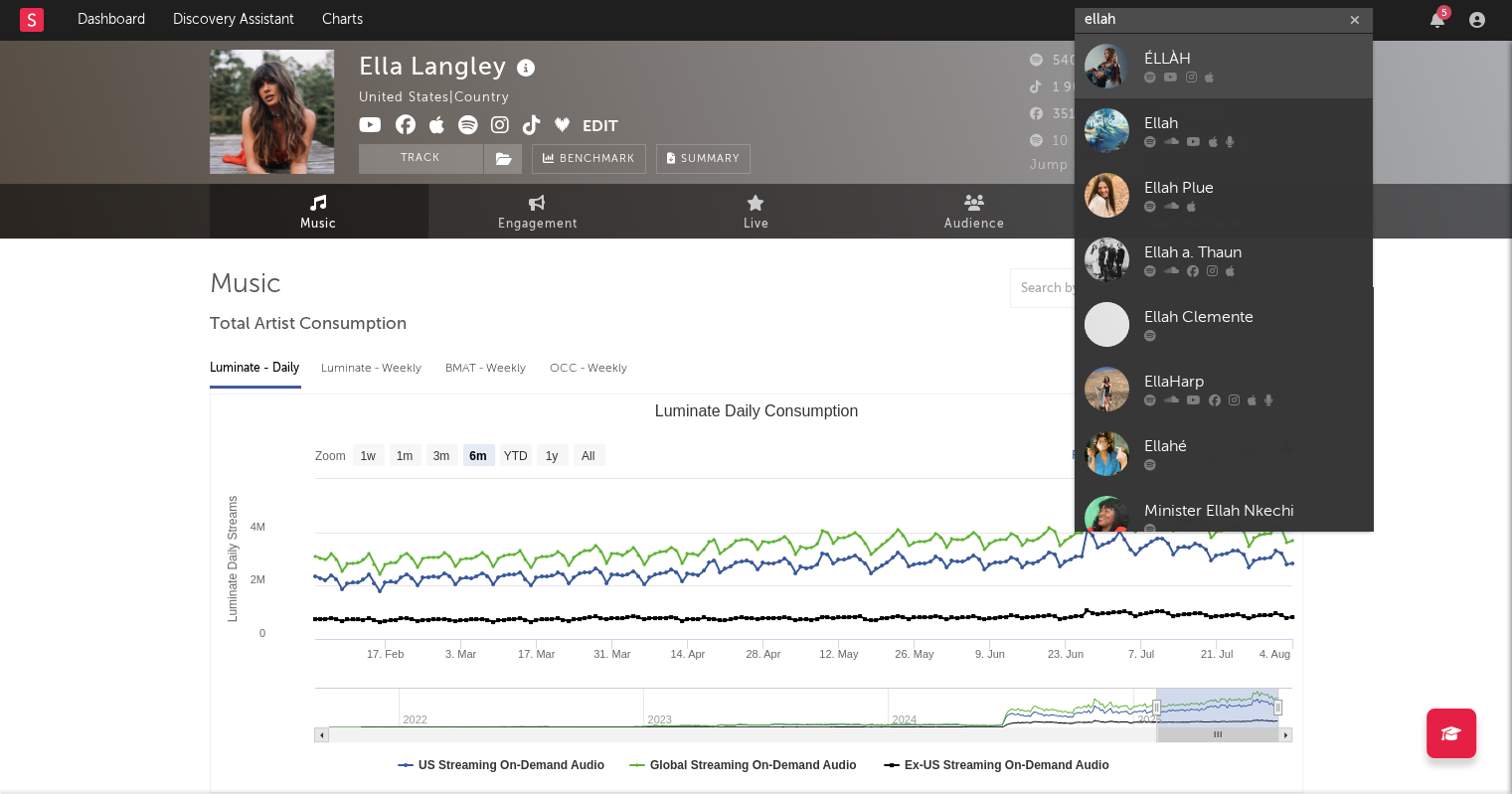 type on "ellah" 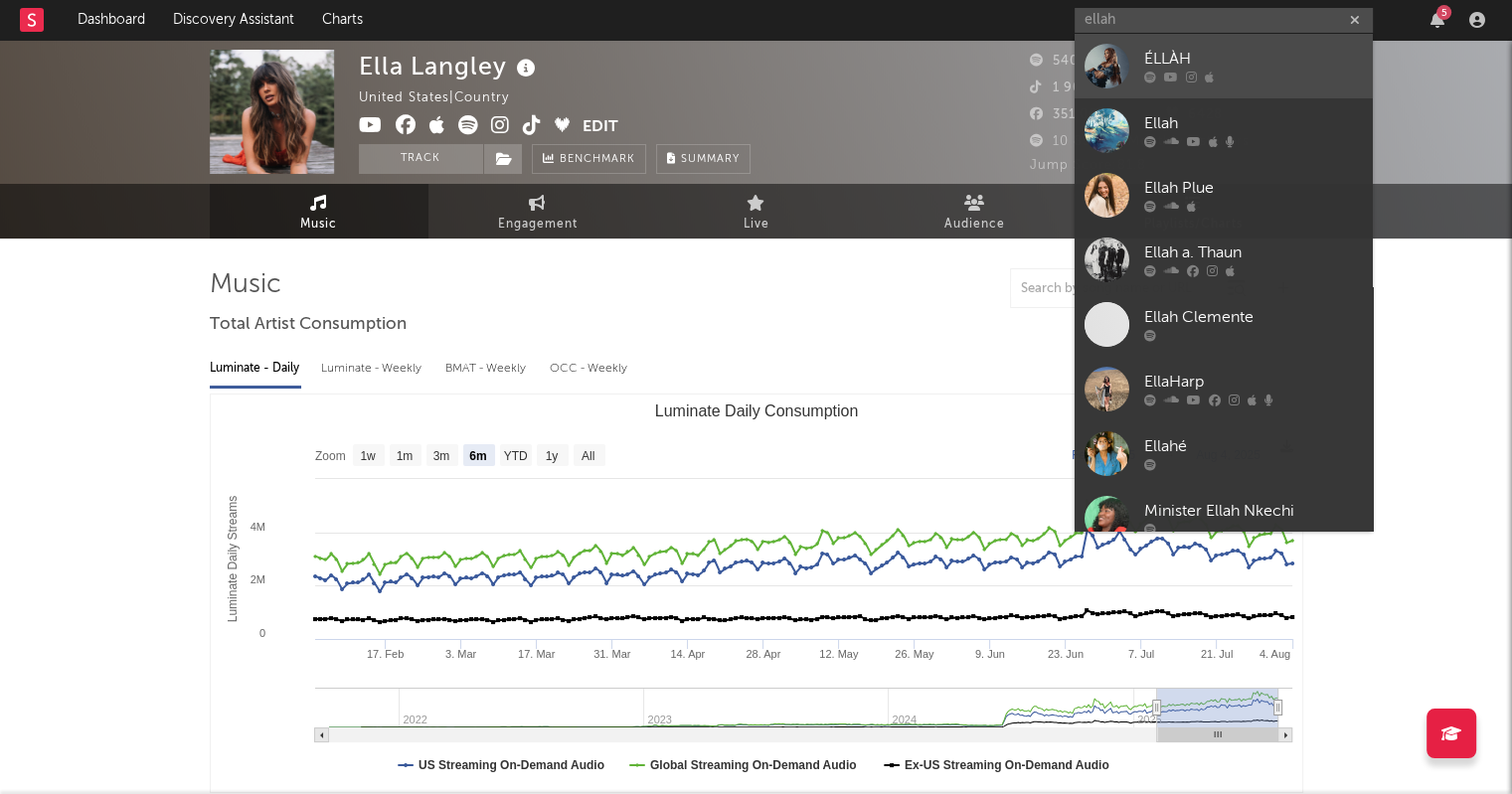 click on "ÉLLÀH" at bounding box center [1254, 60] 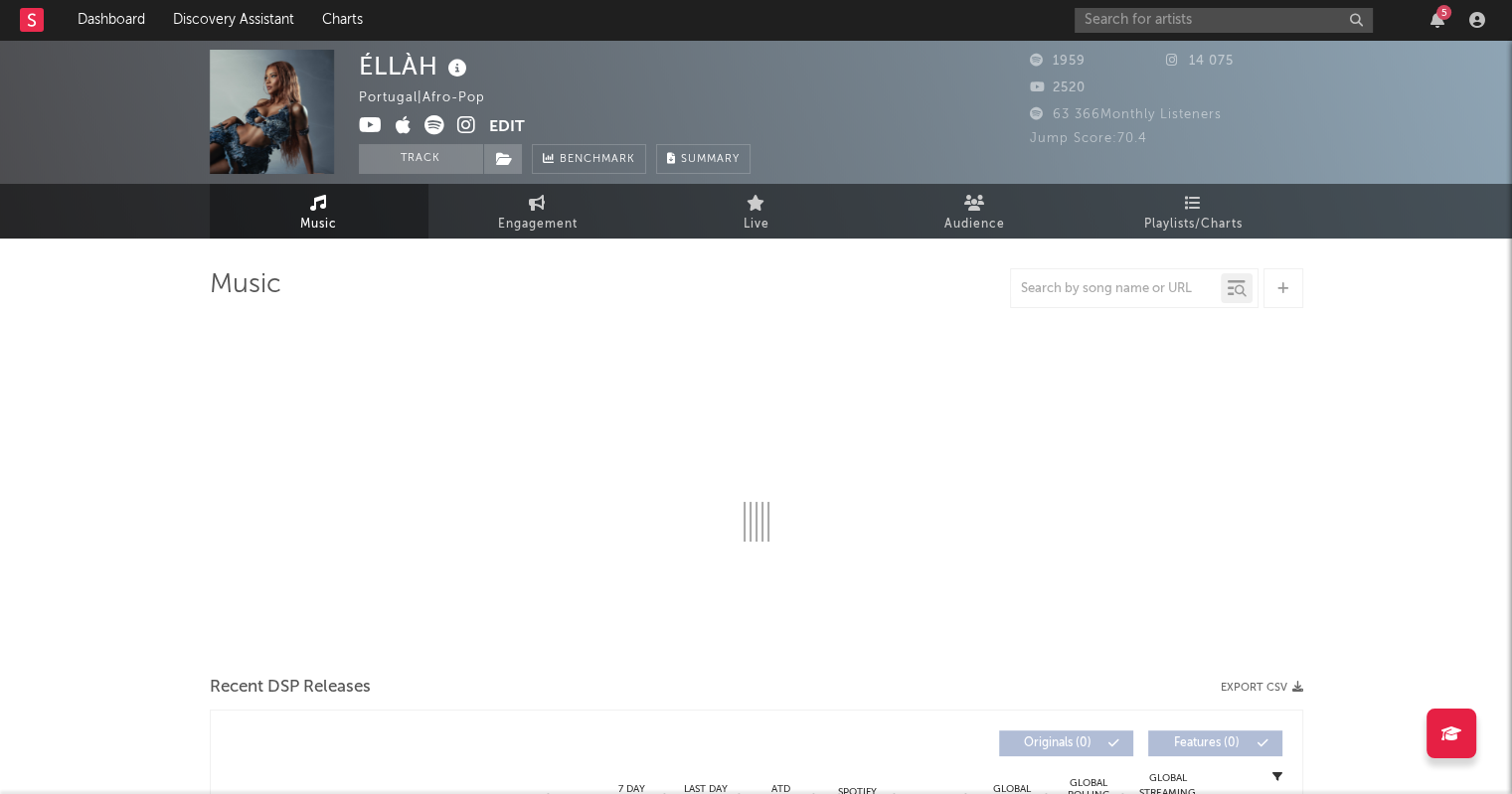 select on "6m" 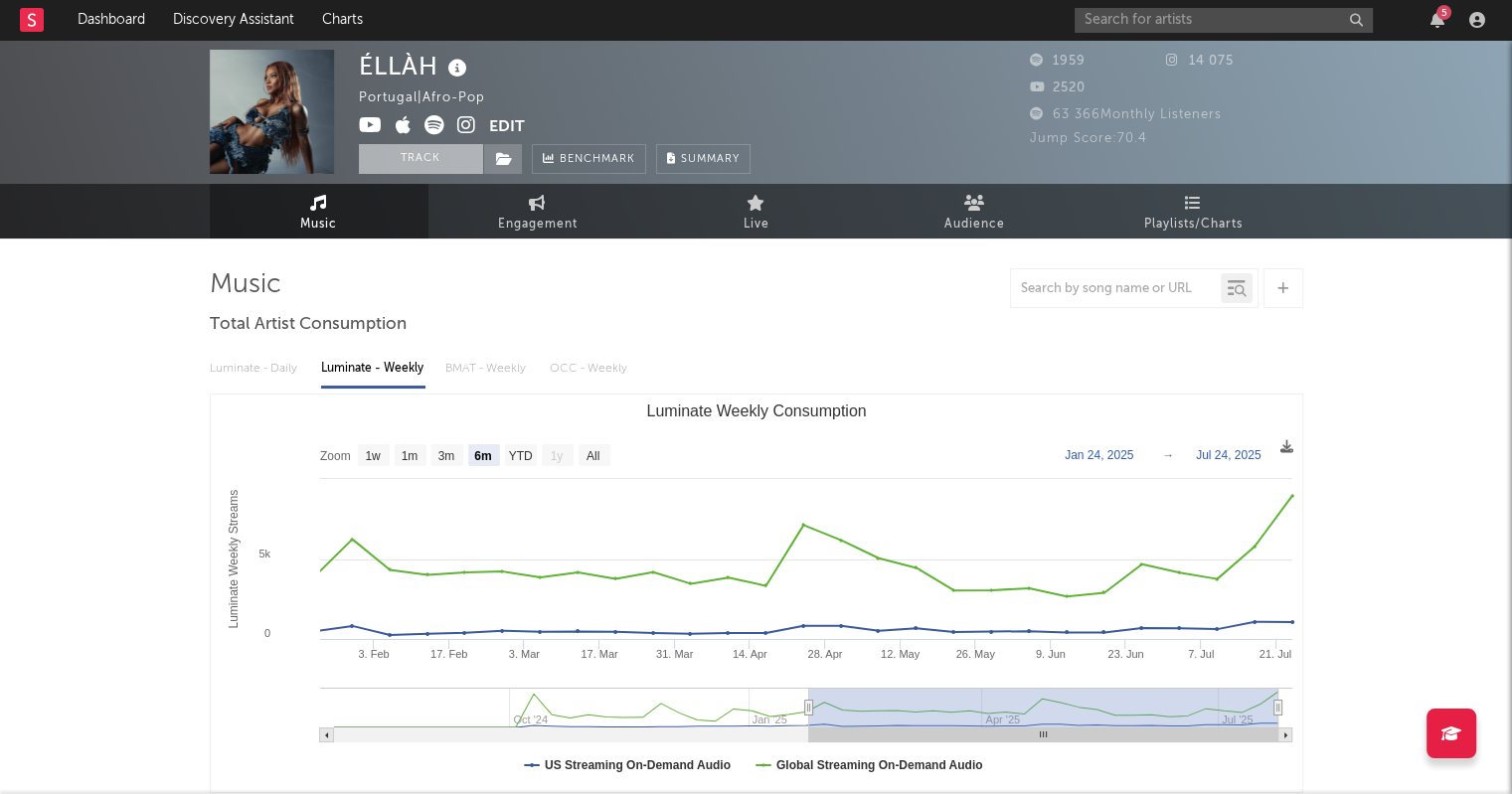 click on "Track" at bounding box center (420, 159) 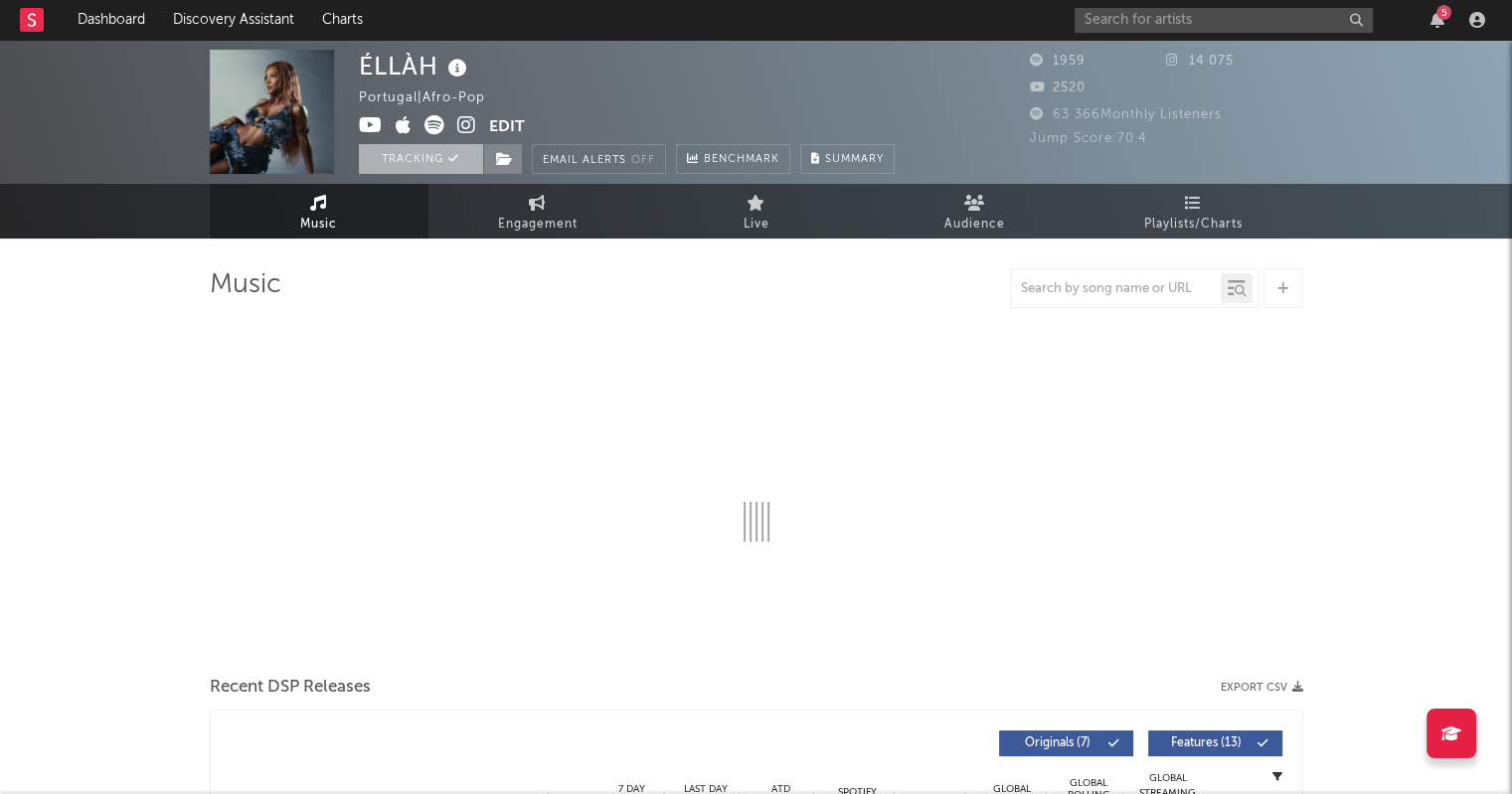 select on "6m" 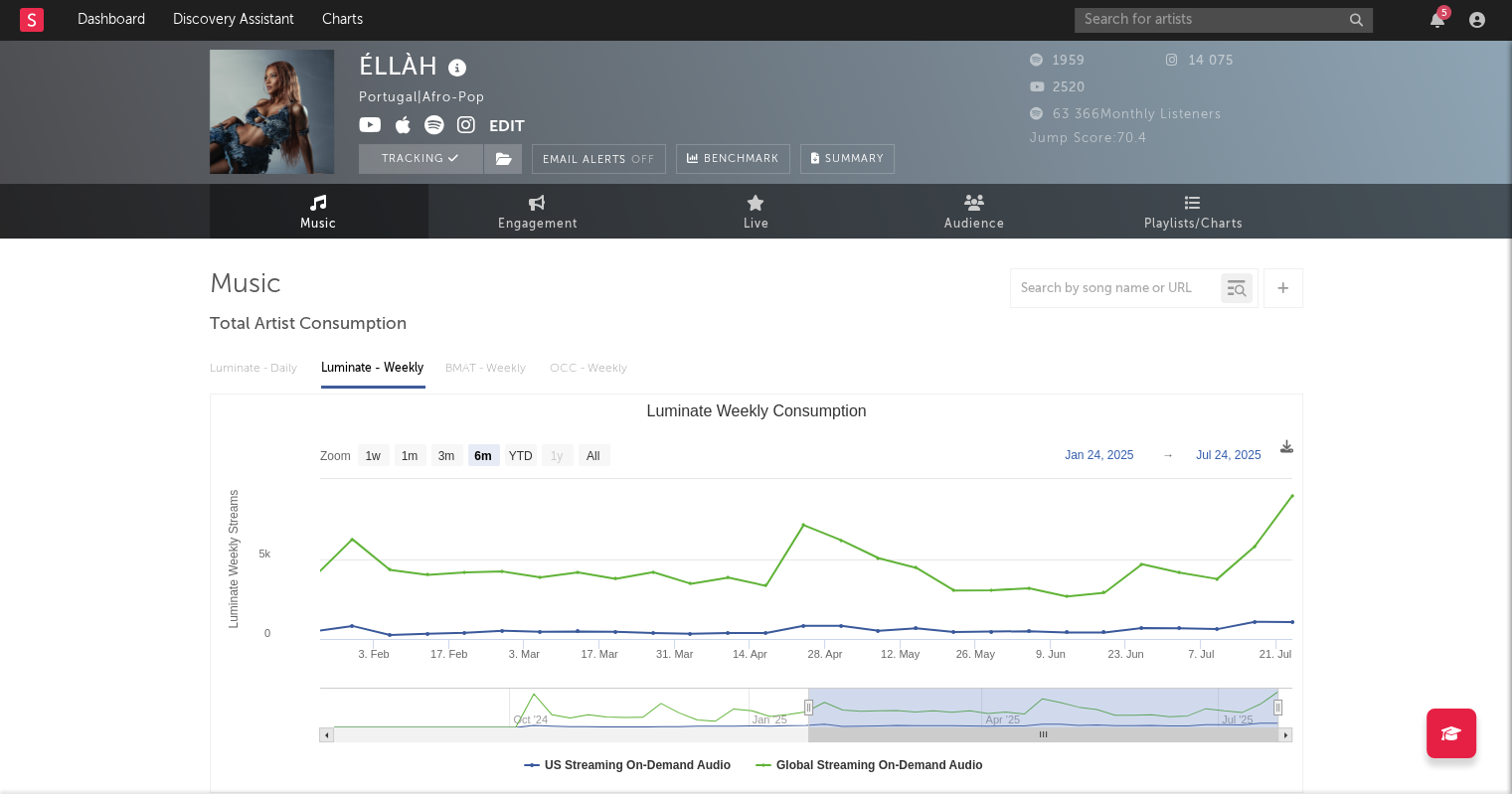 type 